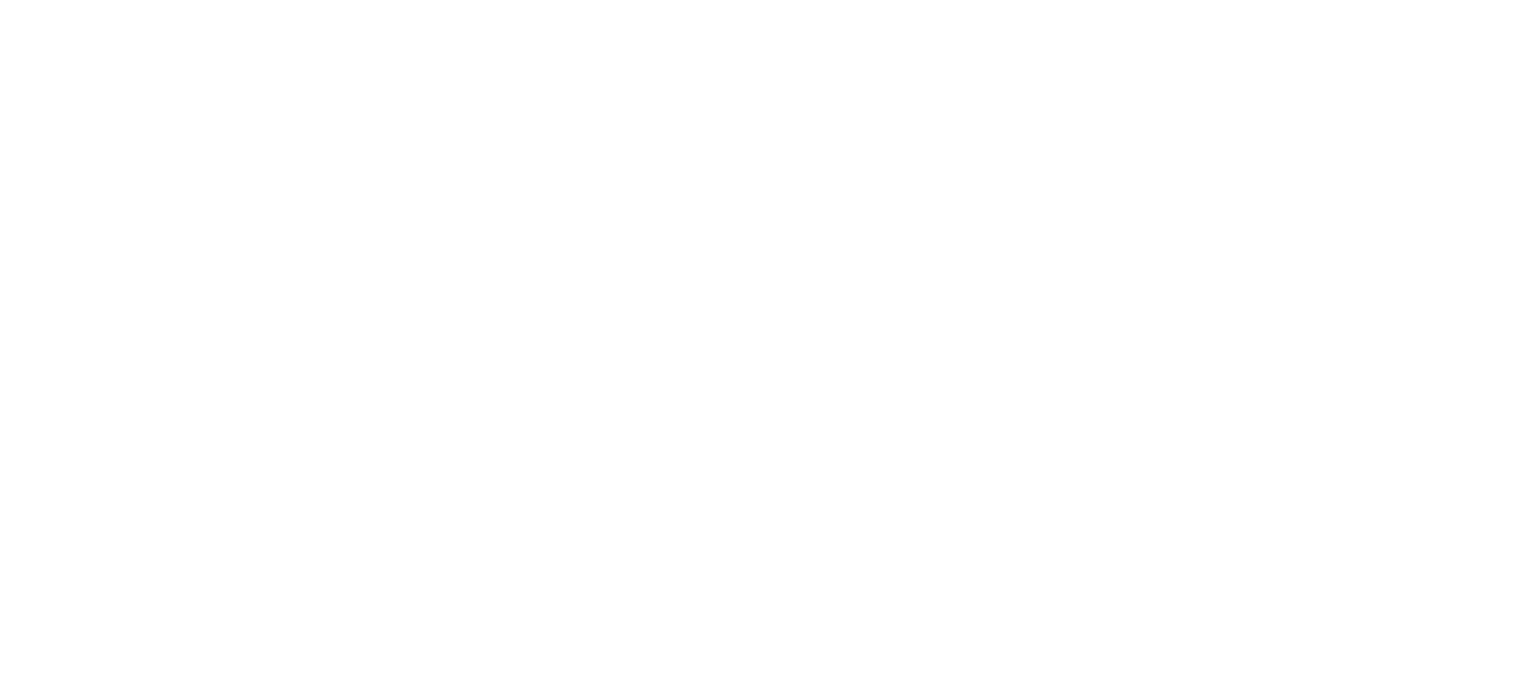 scroll, scrollTop: 0, scrollLeft: 0, axis: both 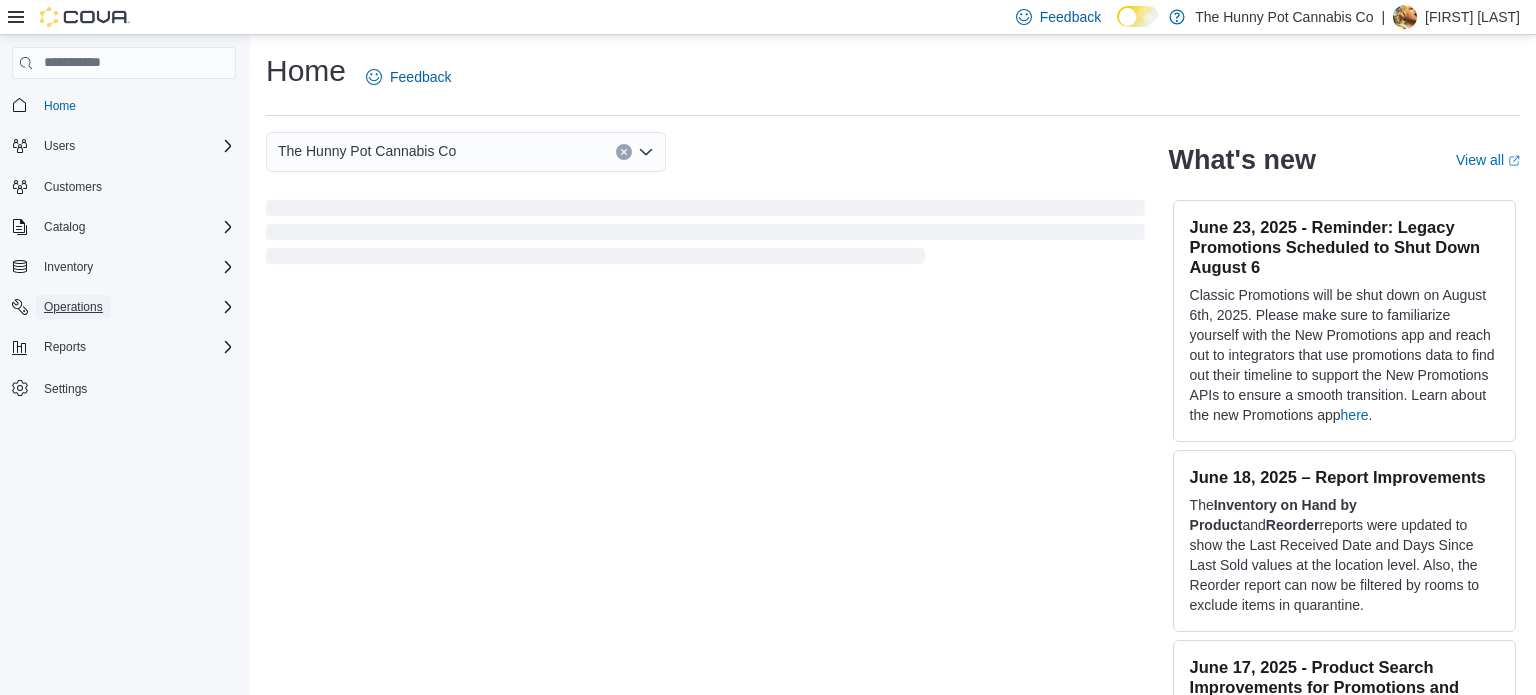 click on "Operations" at bounding box center [73, 307] 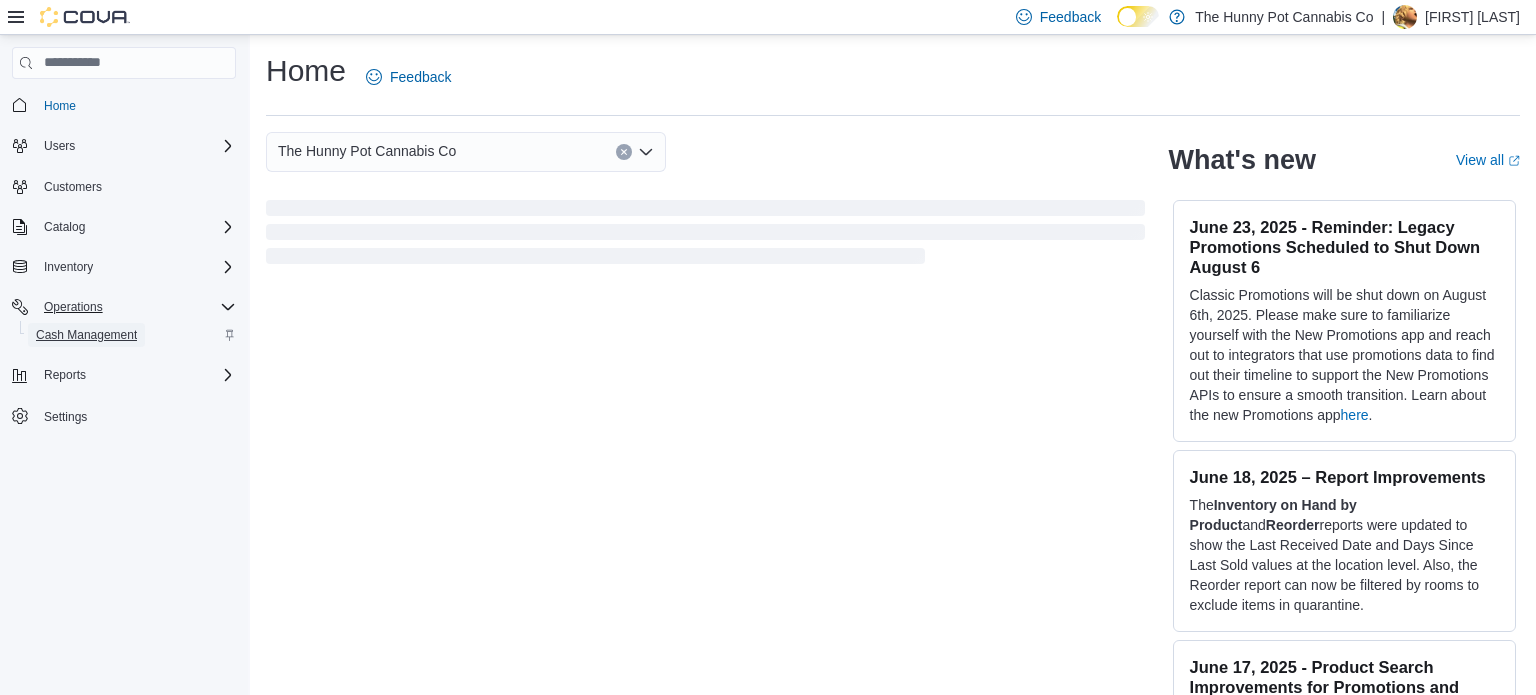 click on "Cash Management" at bounding box center [86, 335] 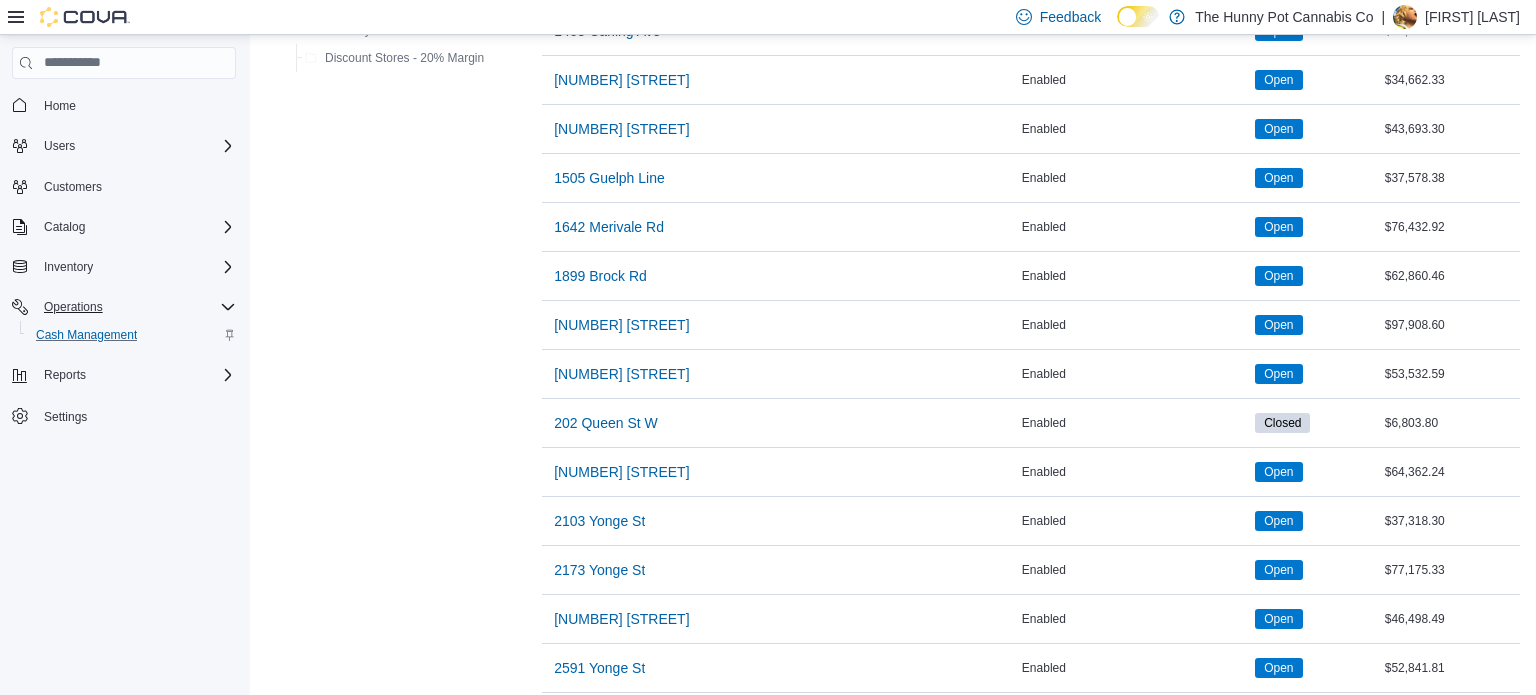 scroll, scrollTop: 594, scrollLeft: 0, axis: vertical 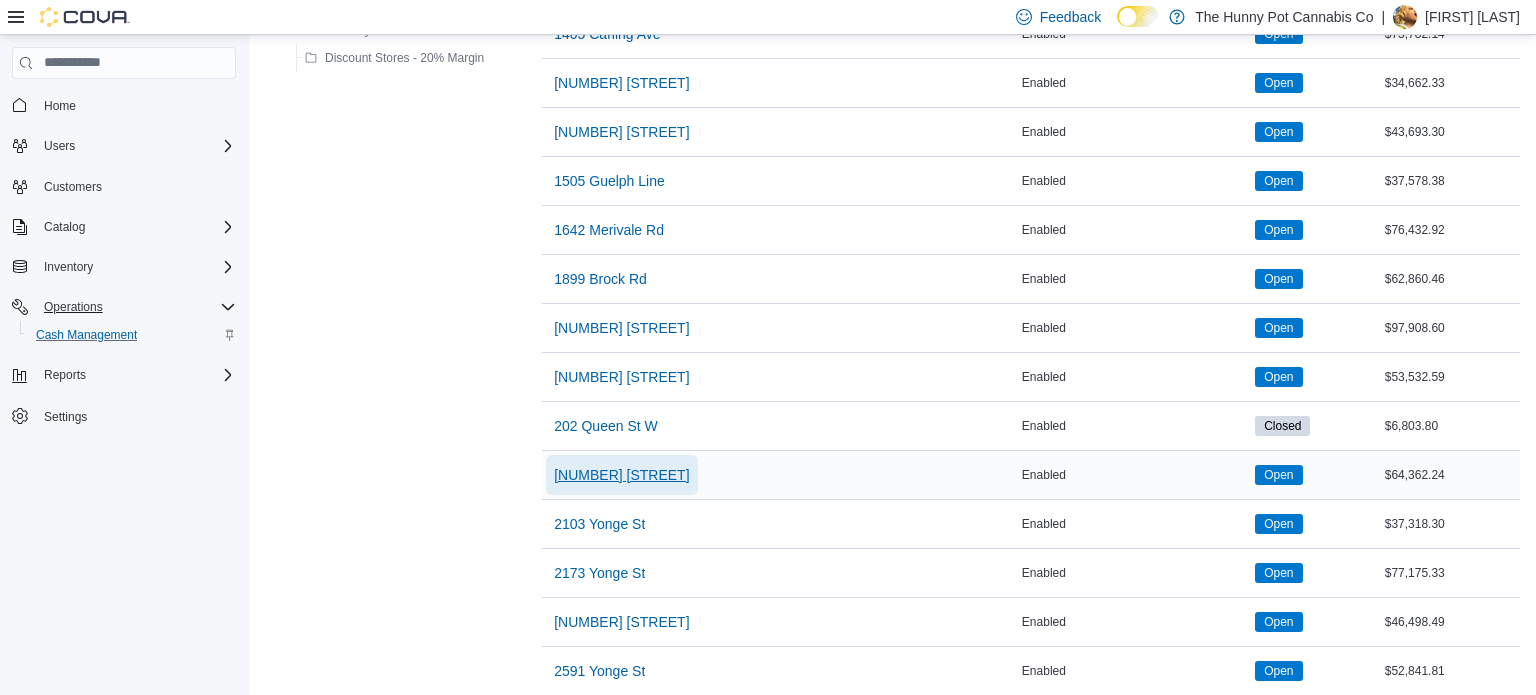 click on "[NUMBER] [STREET]" at bounding box center [621, 475] 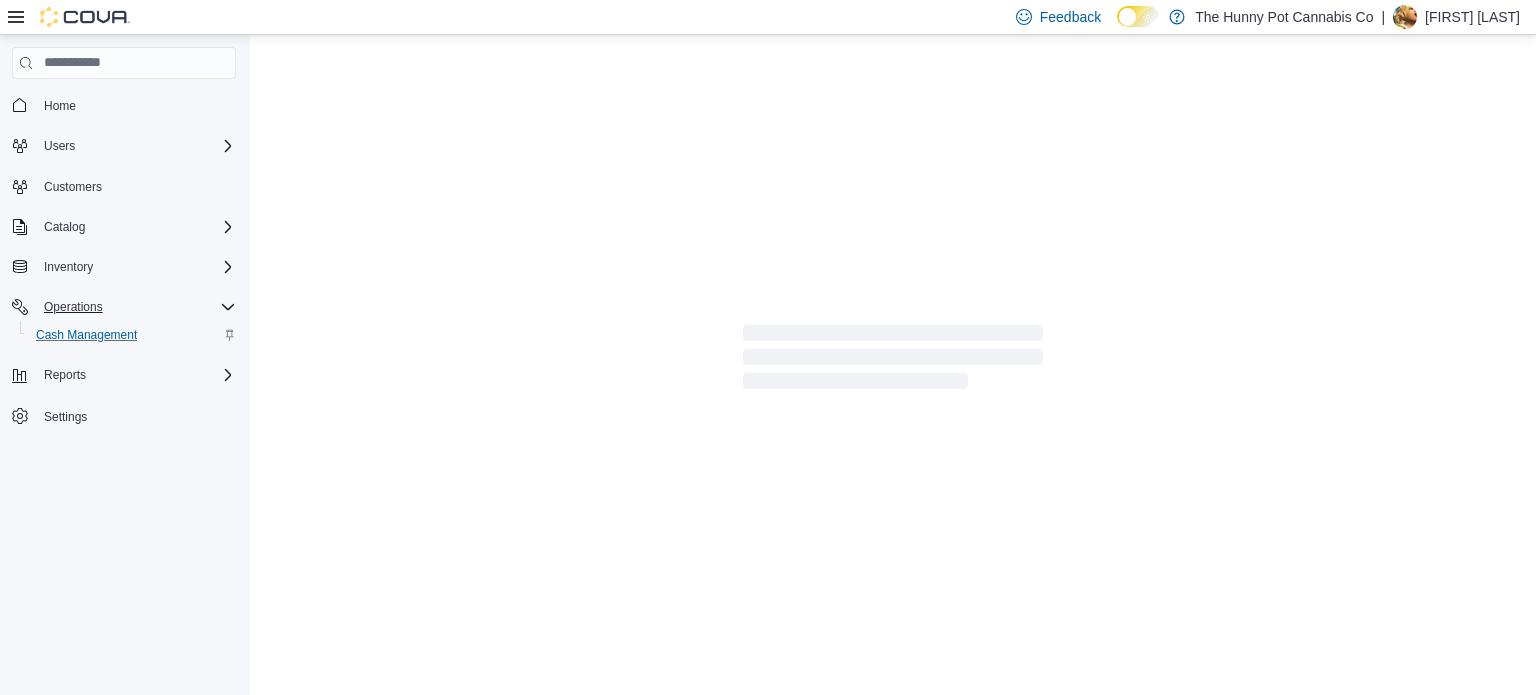 scroll, scrollTop: 0, scrollLeft: 0, axis: both 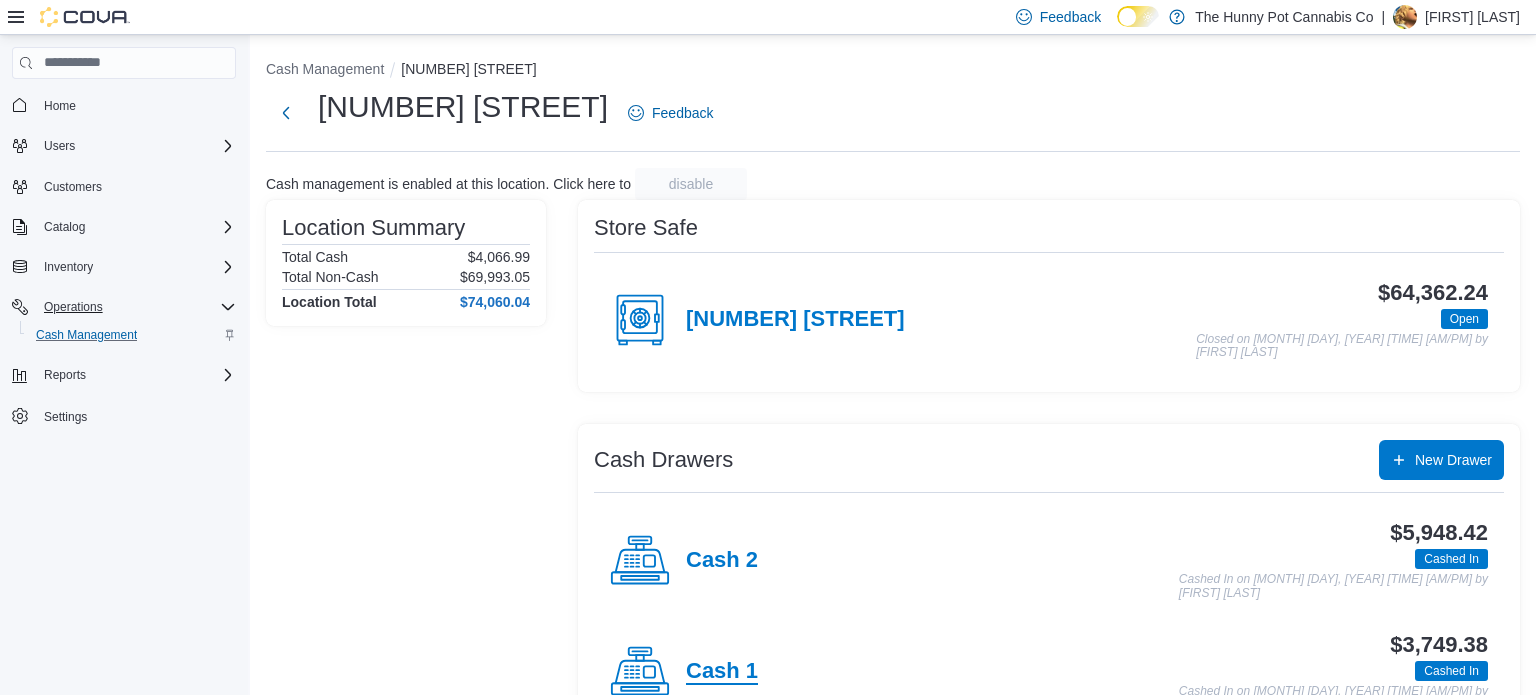 click on "Cash 1" at bounding box center [722, 672] 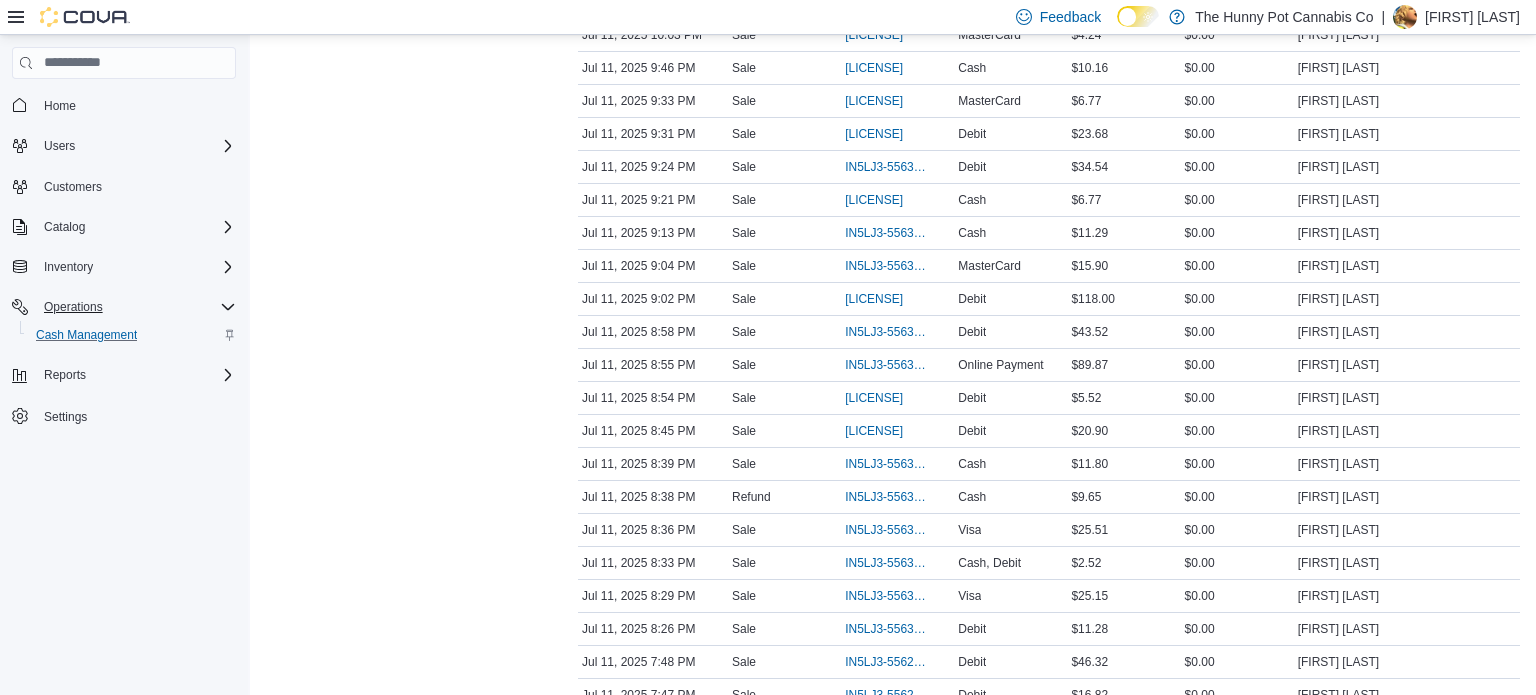 scroll, scrollTop: 410, scrollLeft: 0, axis: vertical 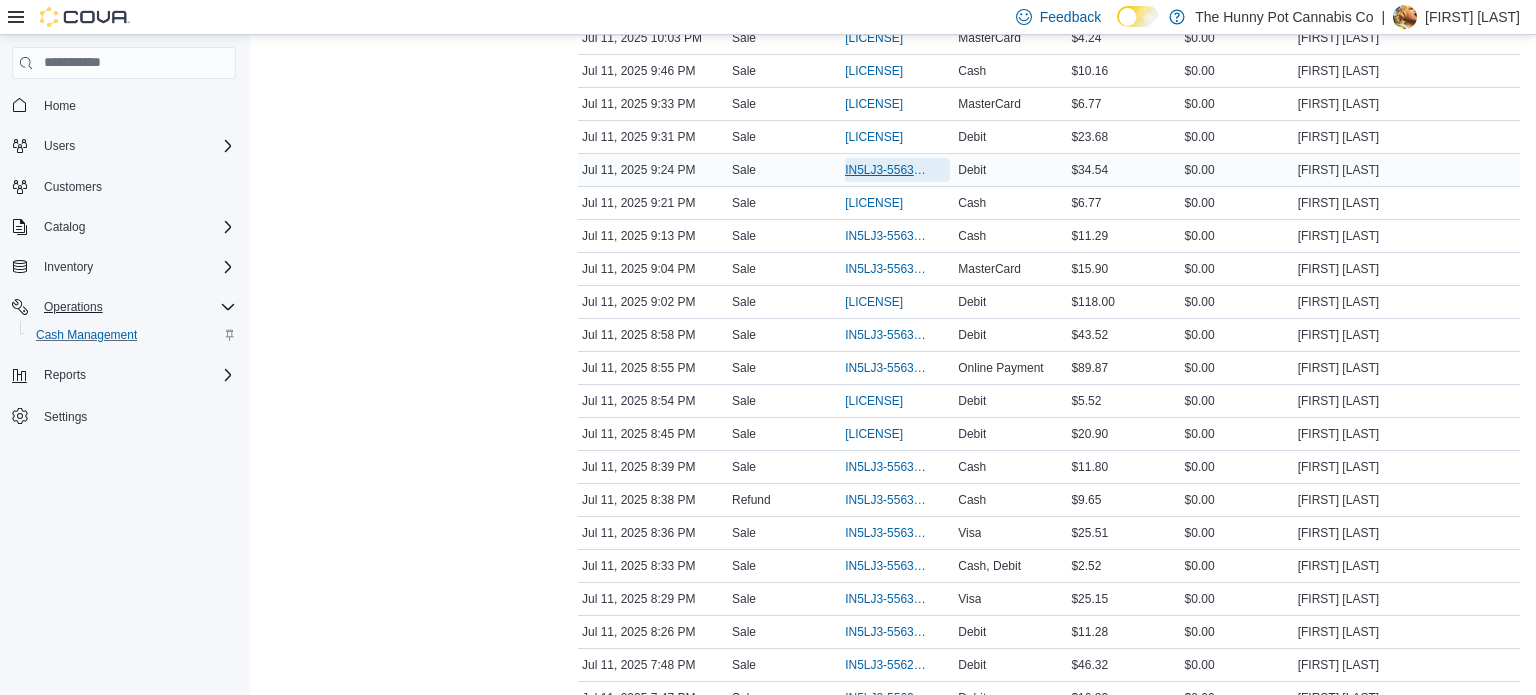 click on "IN5LJ3-5563653" at bounding box center (887, 170) 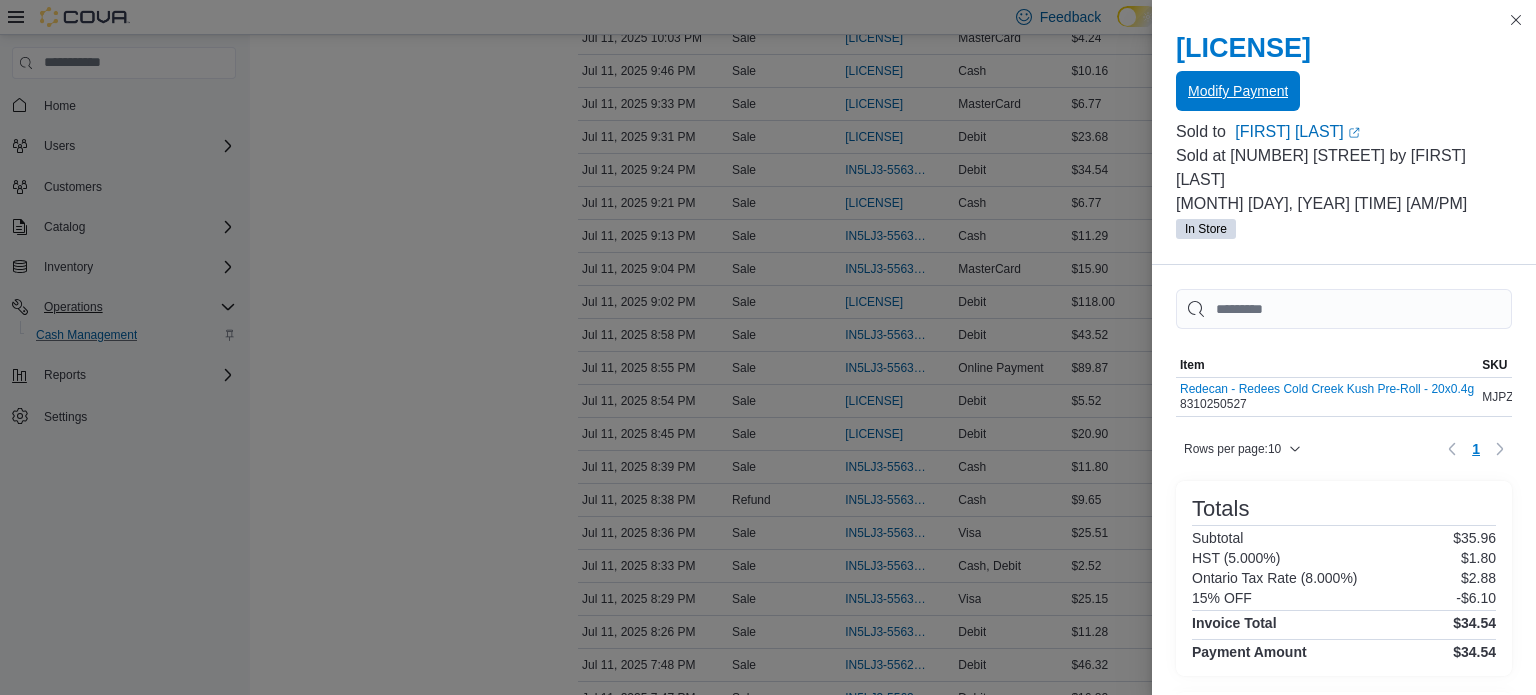 click on "Modify Payment" at bounding box center (1238, 91) 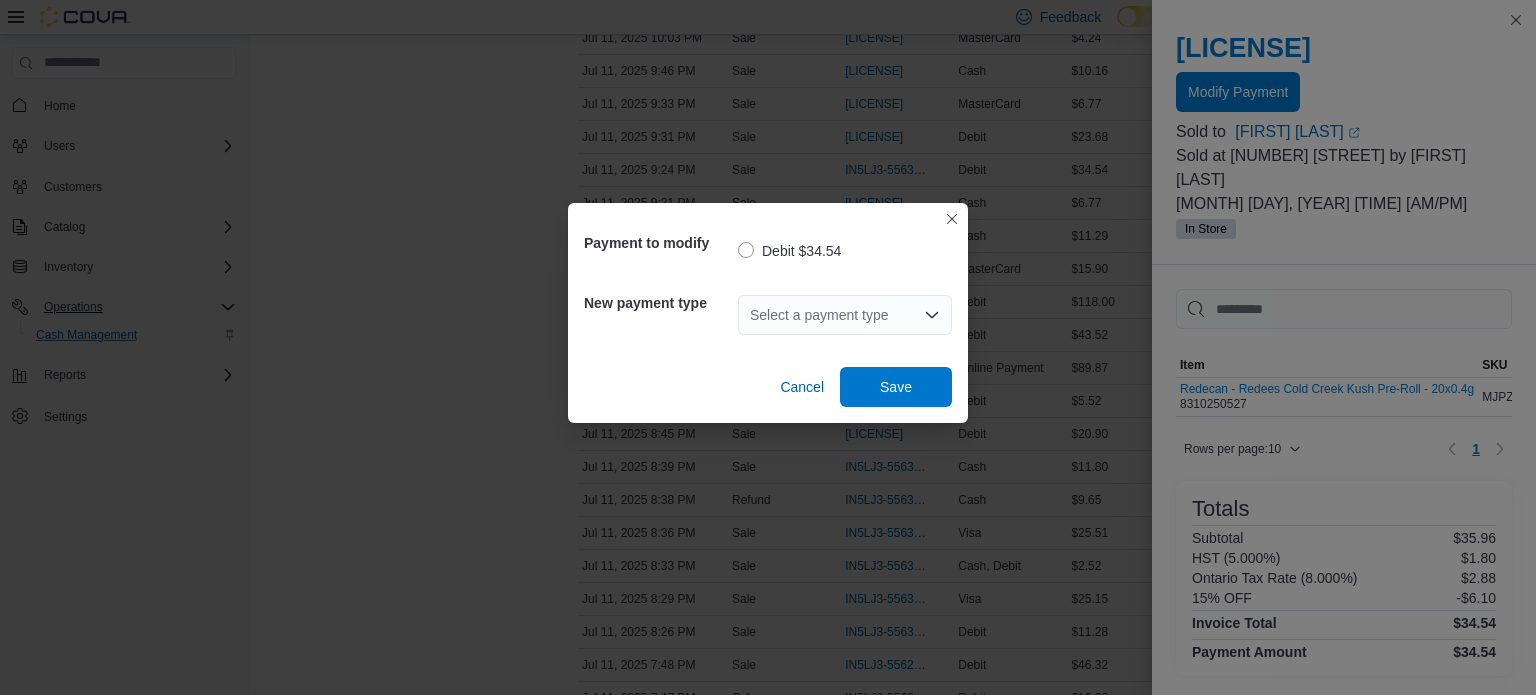 click on "Select a payment type" at bounding box center (845, 315) 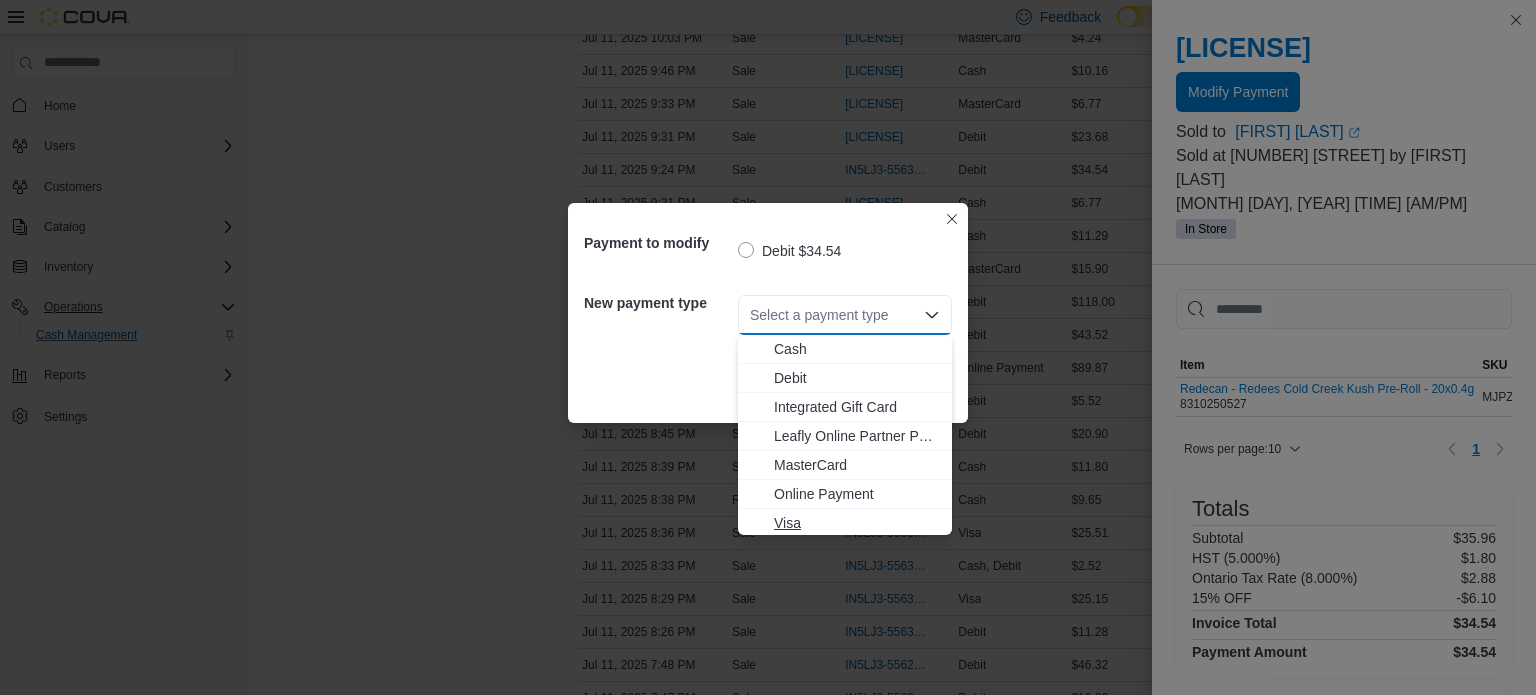 click on "Visa" at bounding box center [857, 523] 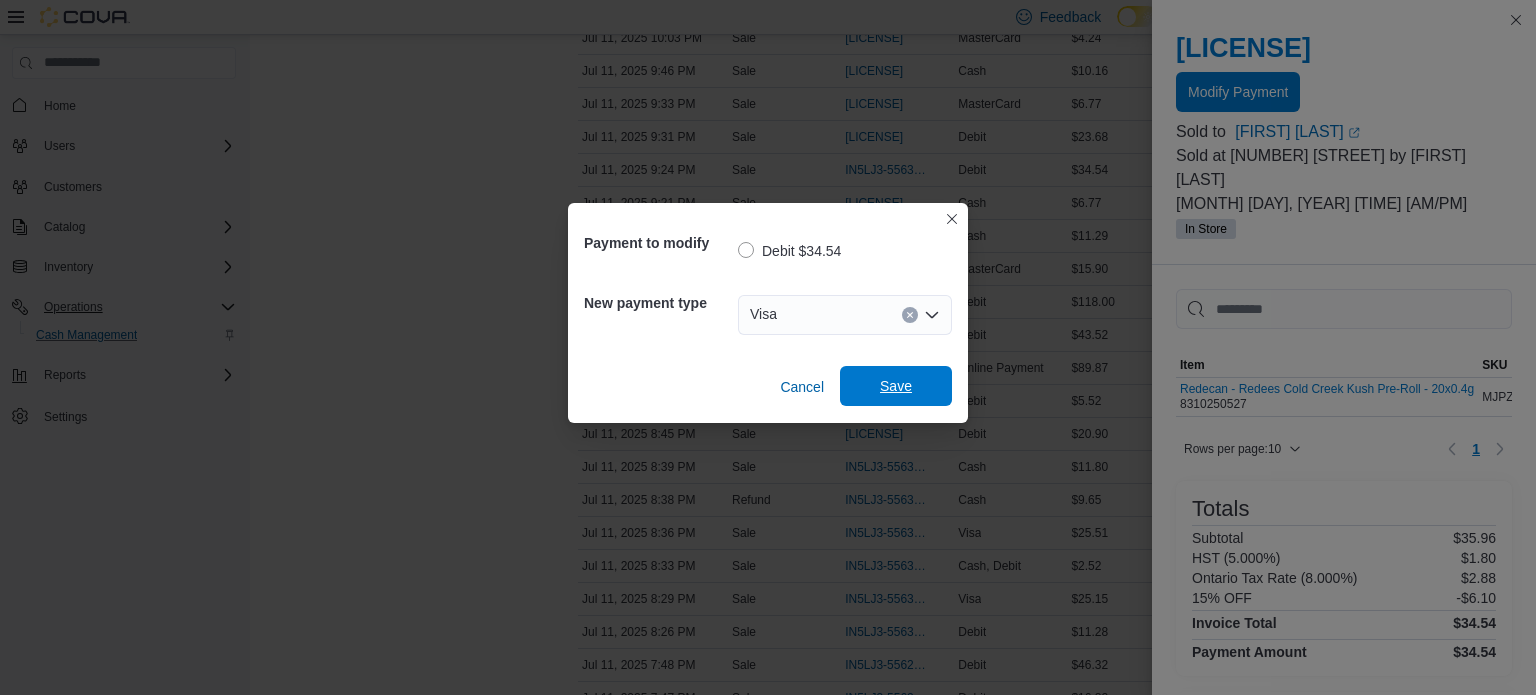 click on "Save" at bounding box center (896, 386) 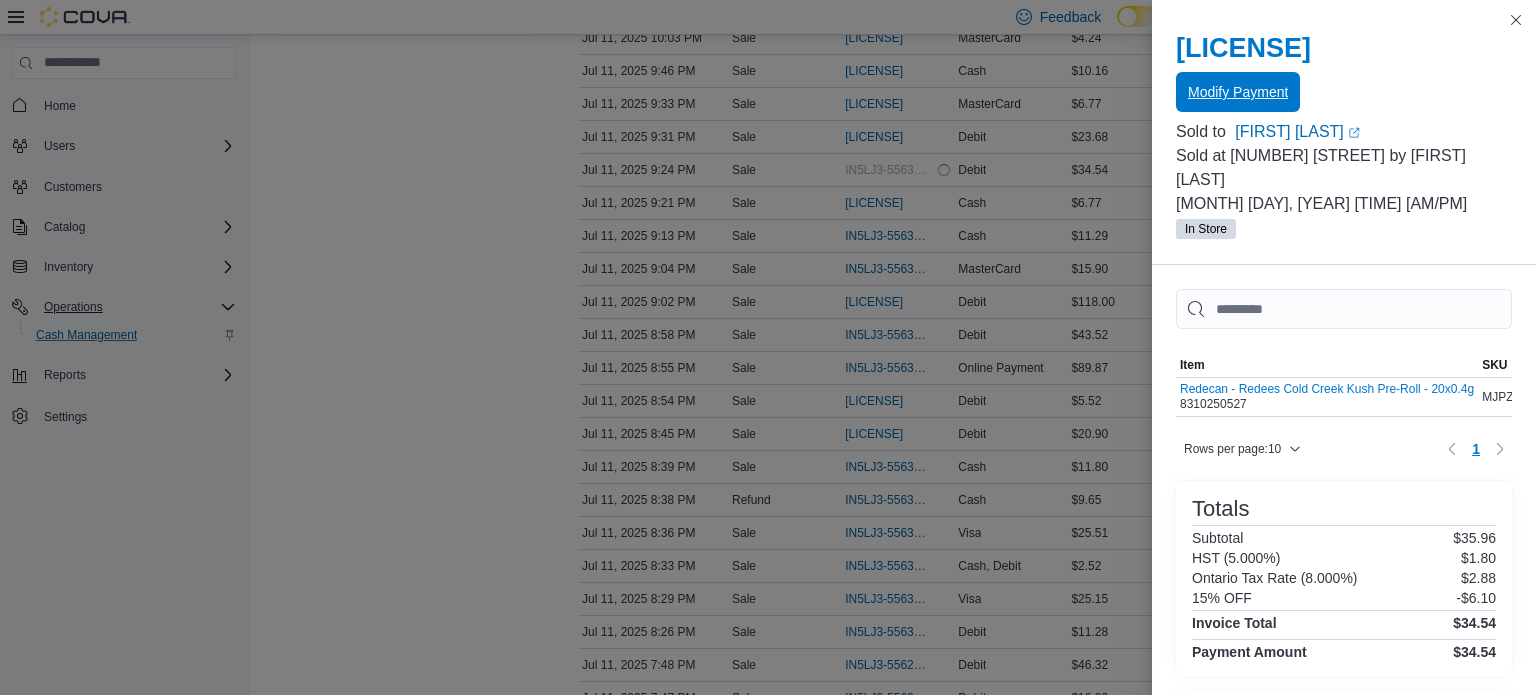 scroll, scrollTop: 0, scrollLeft: 0, axis: both 